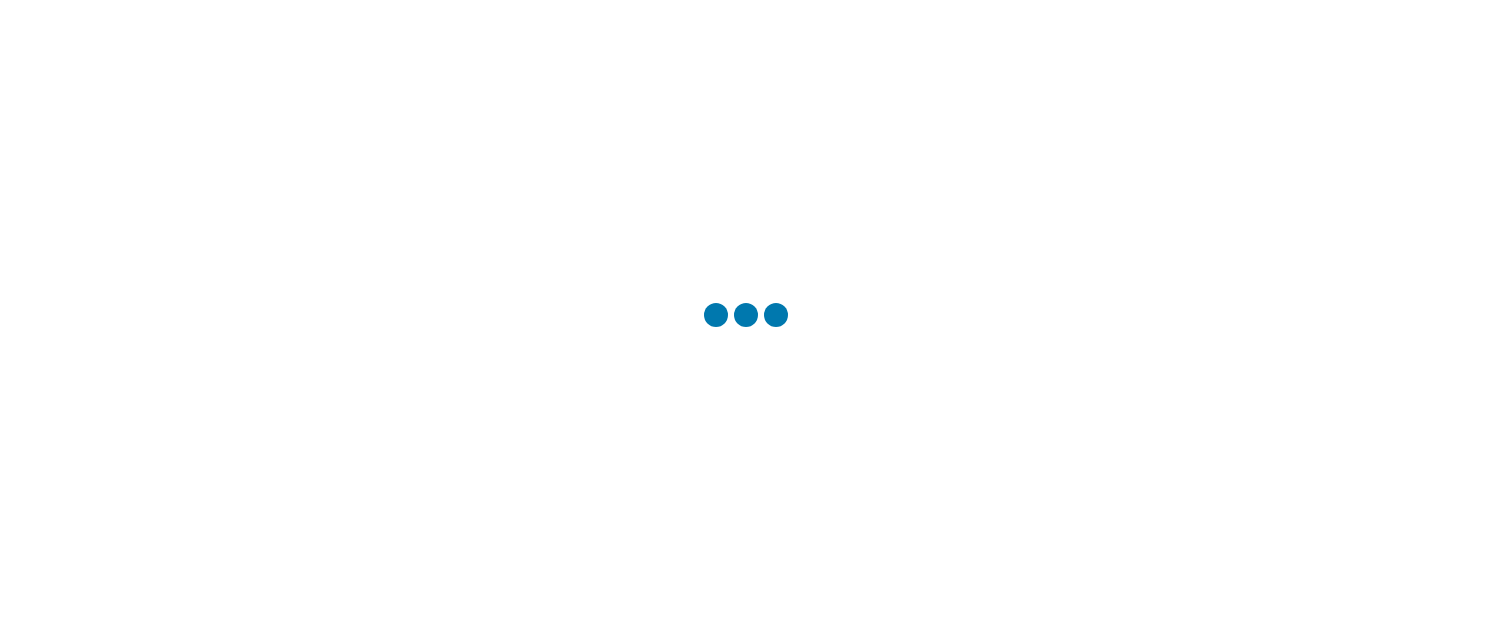 scroll, scrollTop: 0, scrollLeft: 0, axis: both 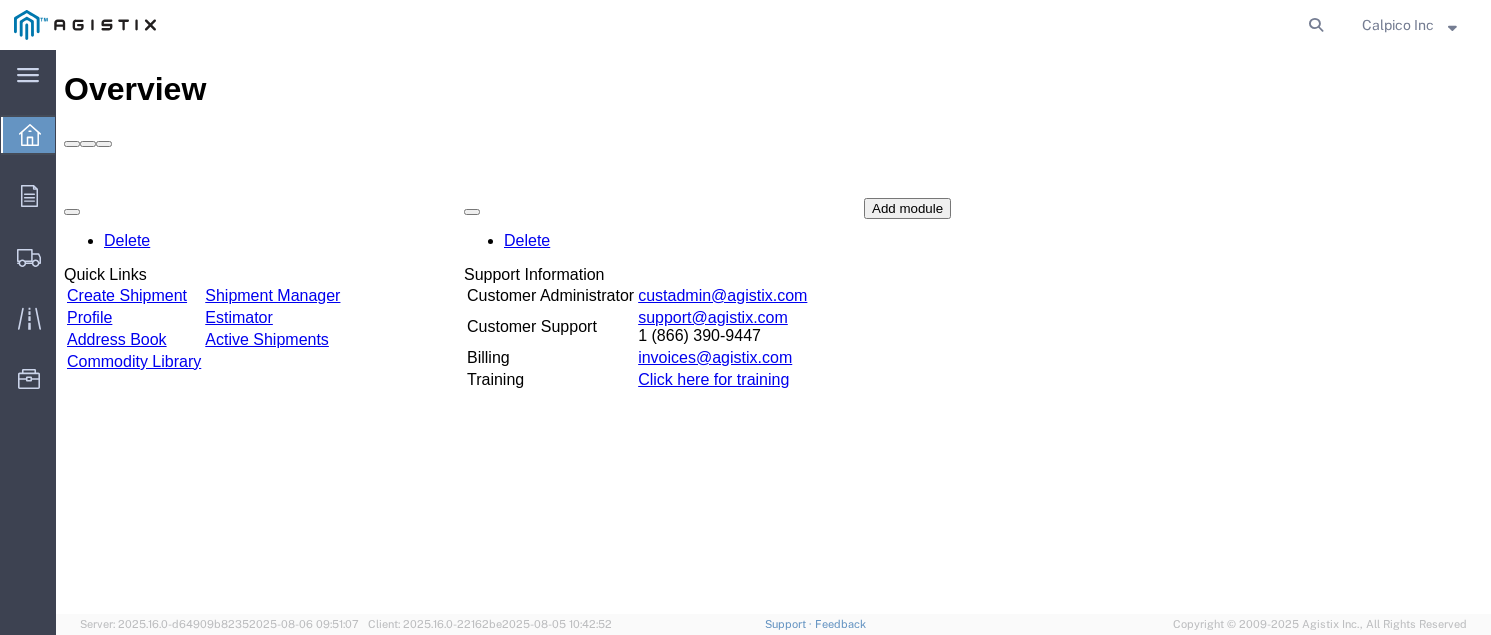 click on "Create Shipment" at bounding box center (127, 295) 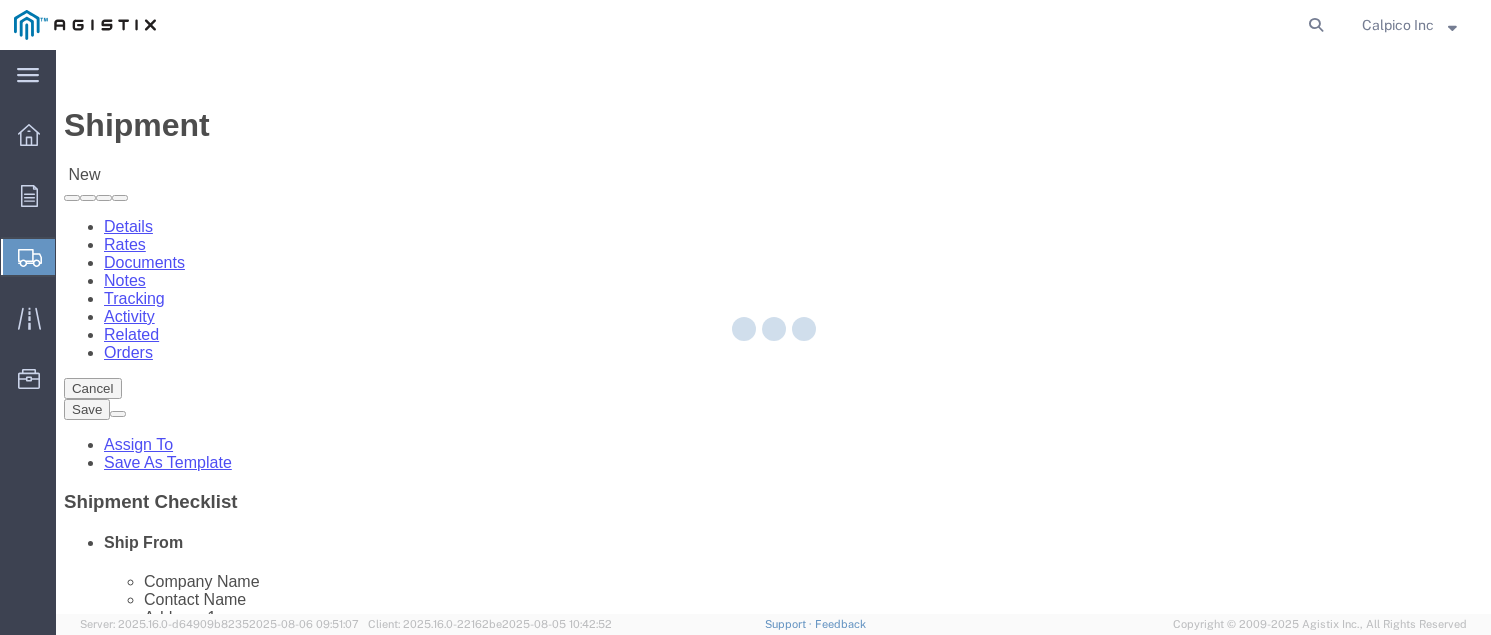 click 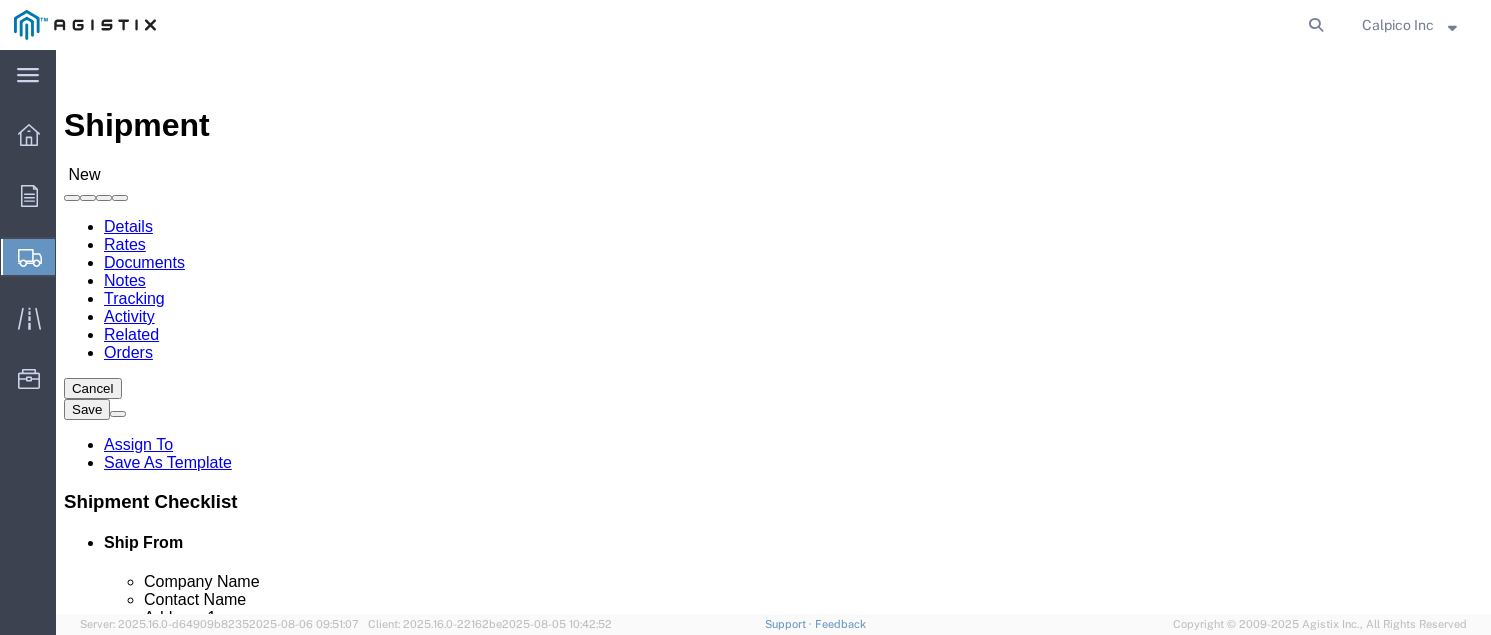 select 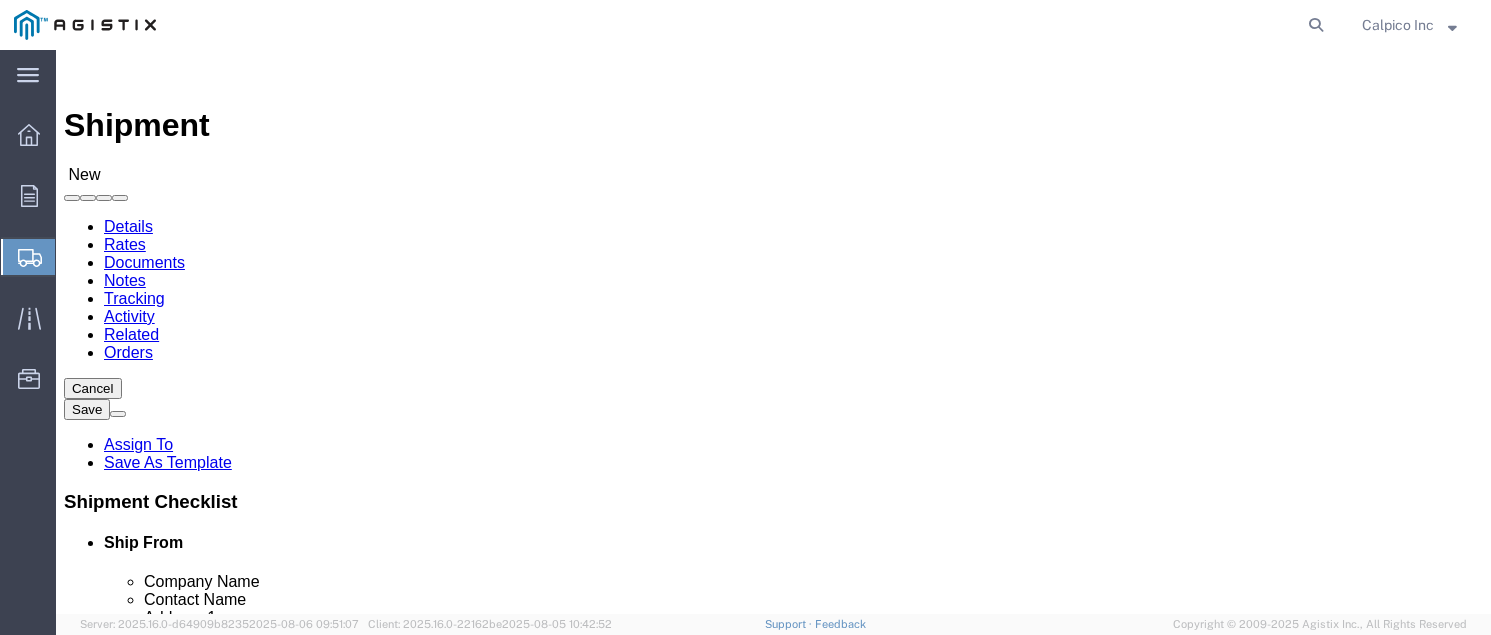 click on "Select All Others Fremont DC Fresno DC Wheatland DC" 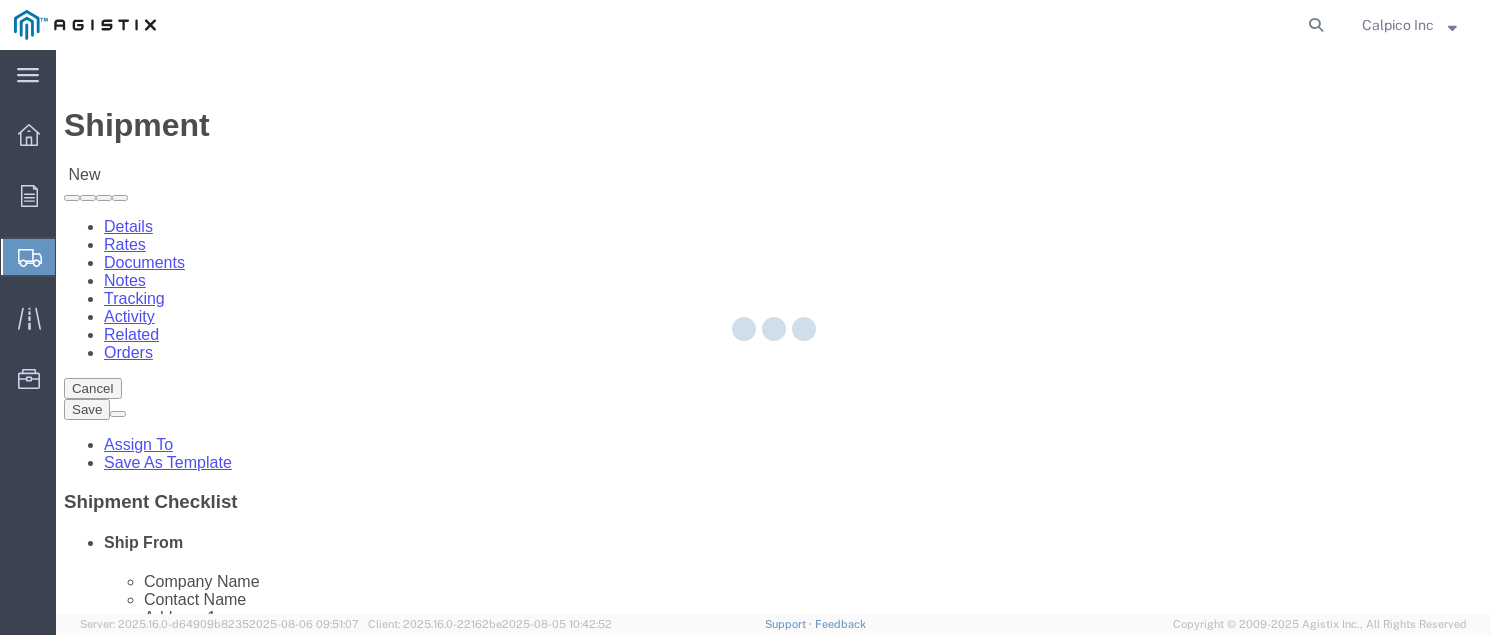 type on "CALPICO" 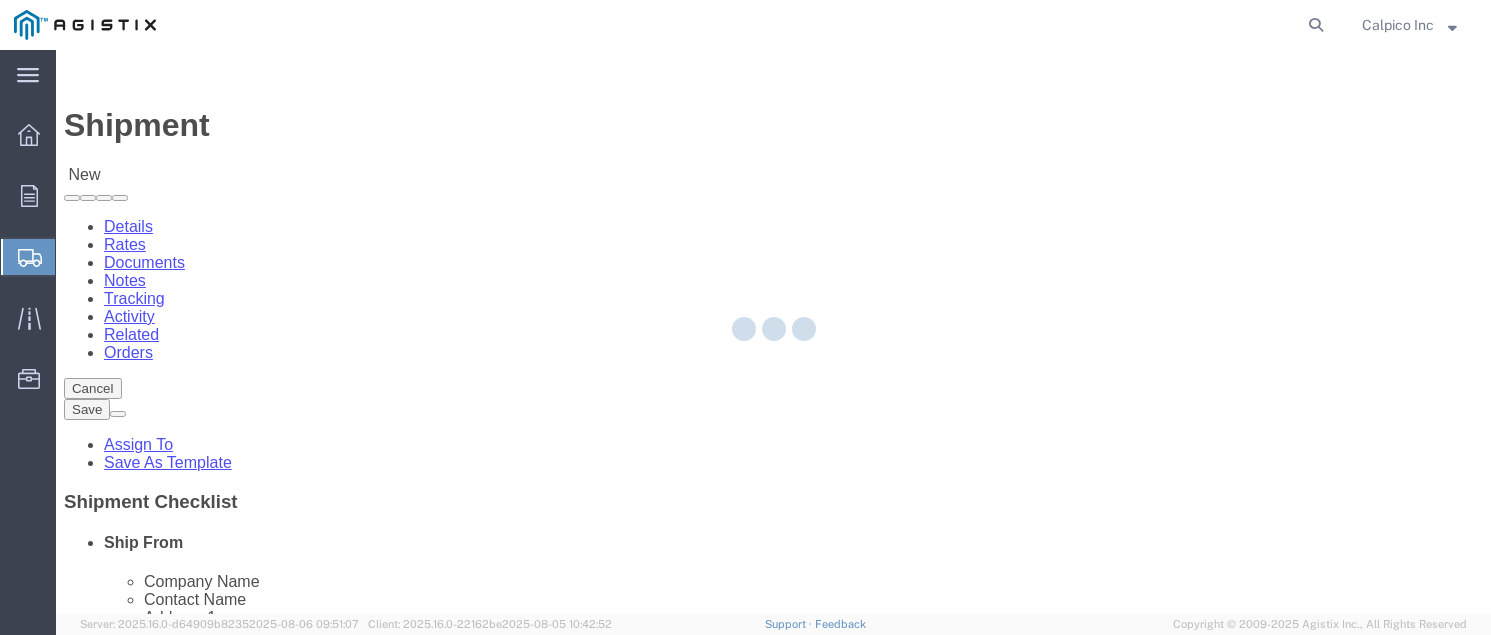 type on "Calpico Inc" 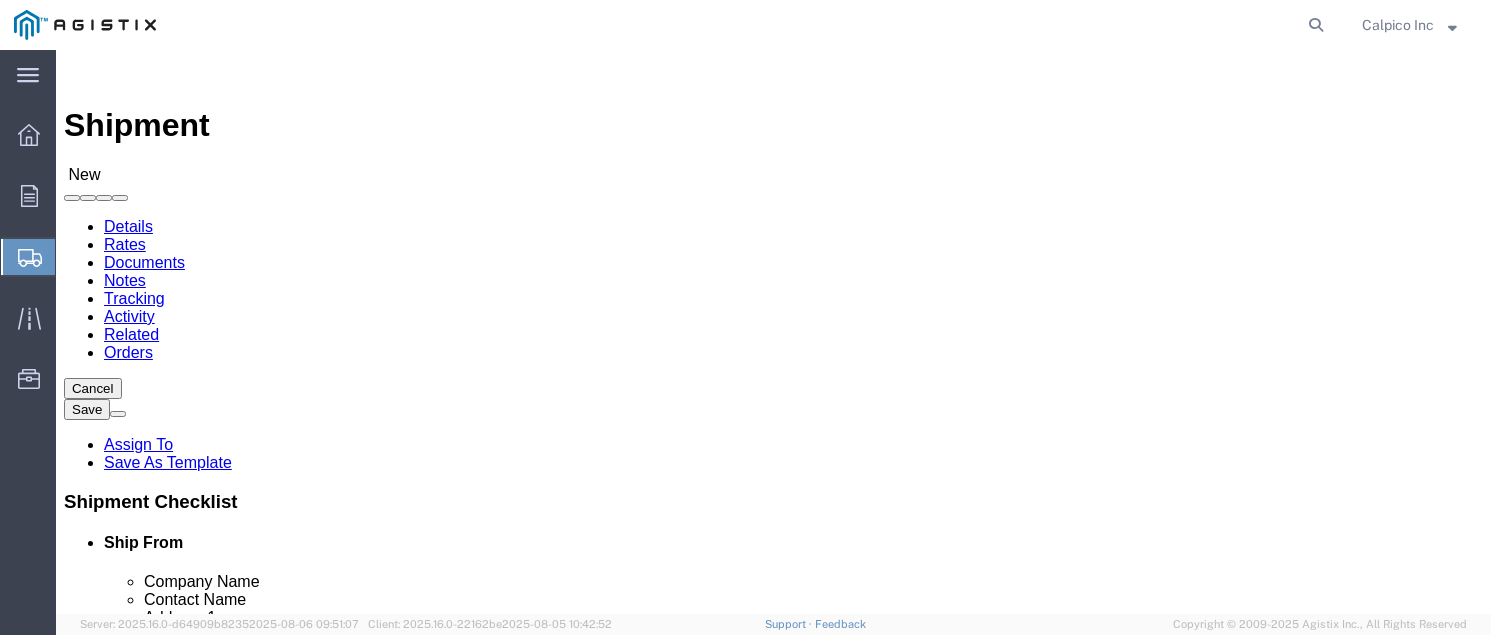select on "CA" 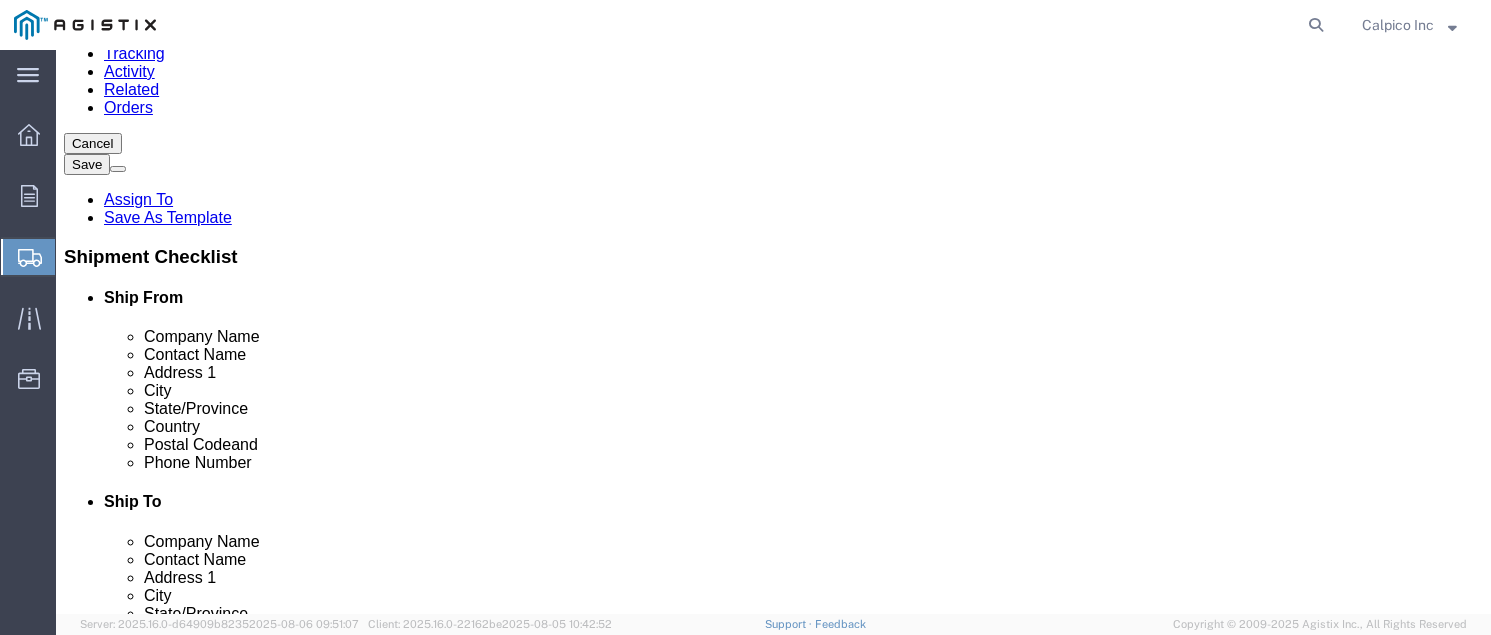 scroll, scrollTop: 266, scrollLeft: 0, axis: vertical 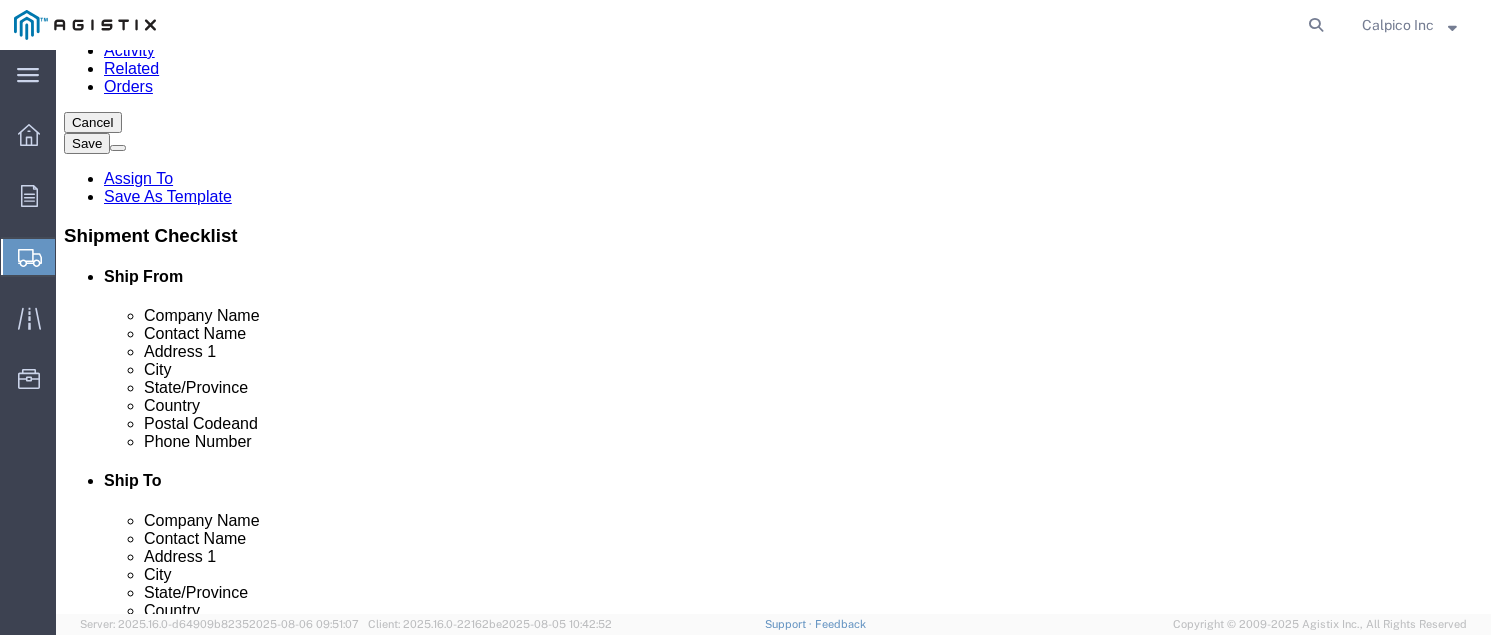 click on "[CITY] [CITY] - PG&E - (PG&E) [NUMBER] [STREET], [CITY], [STATE] [POSTAL_CODE], US" 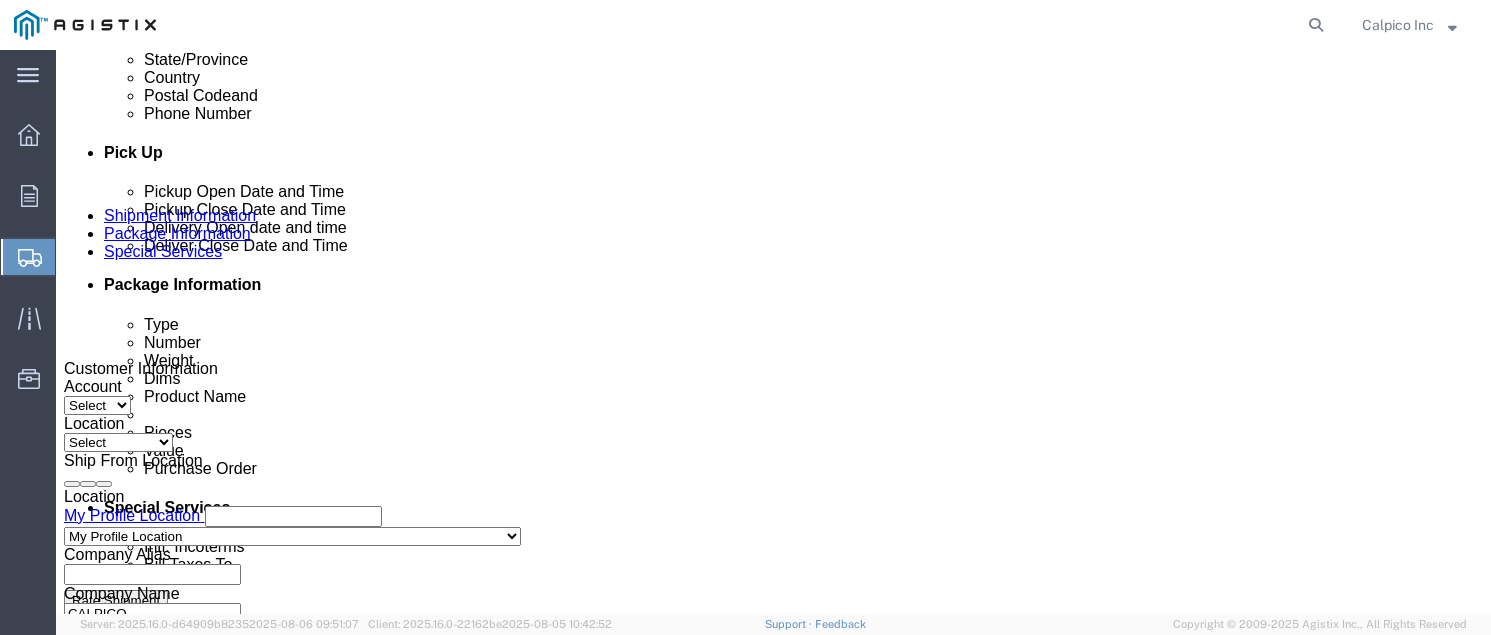 scroll, scrollTop: 933, scrollLeft: 0, axis: vertical 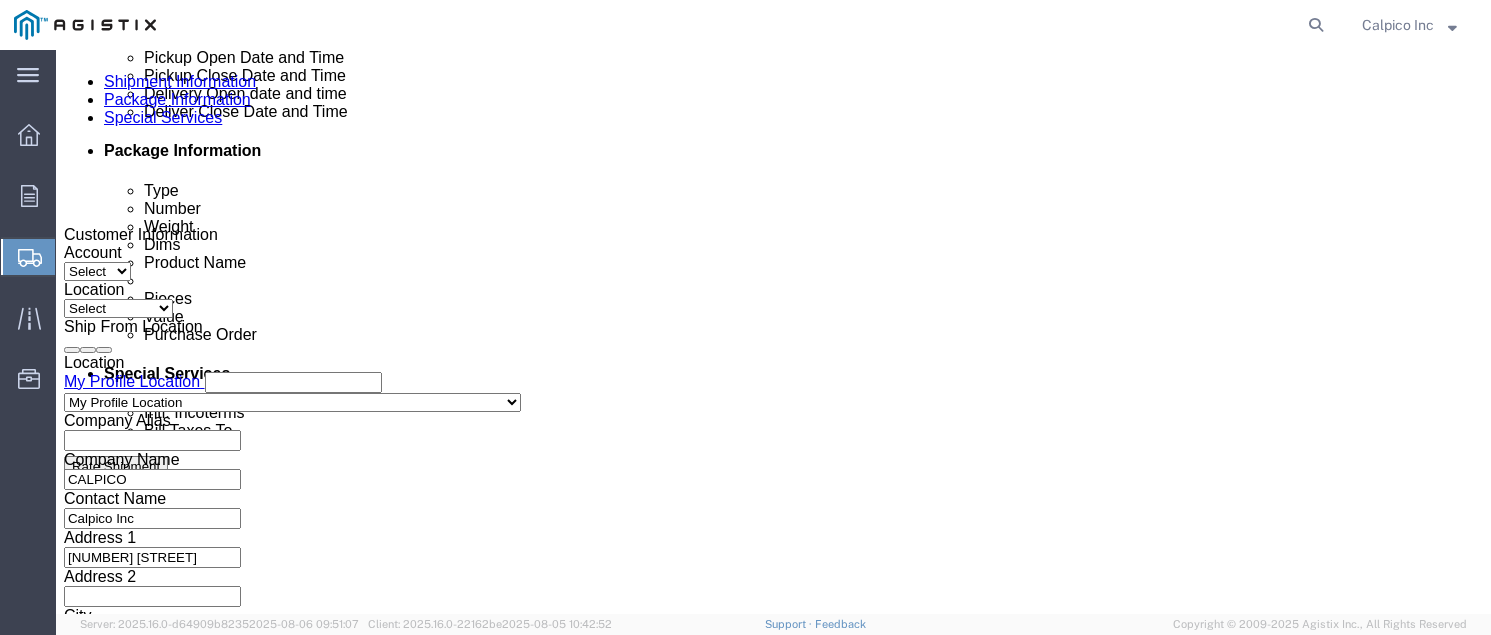 type on "PGE FREMONT" 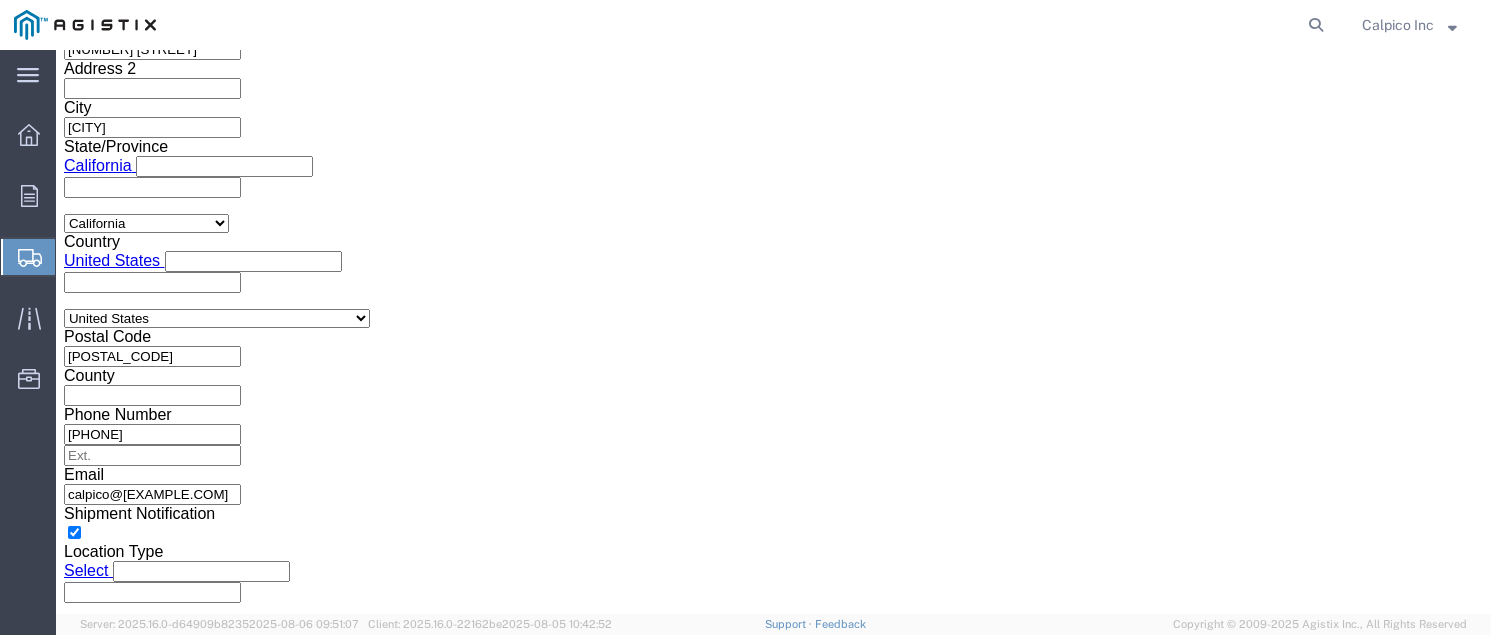 click on "Apply" 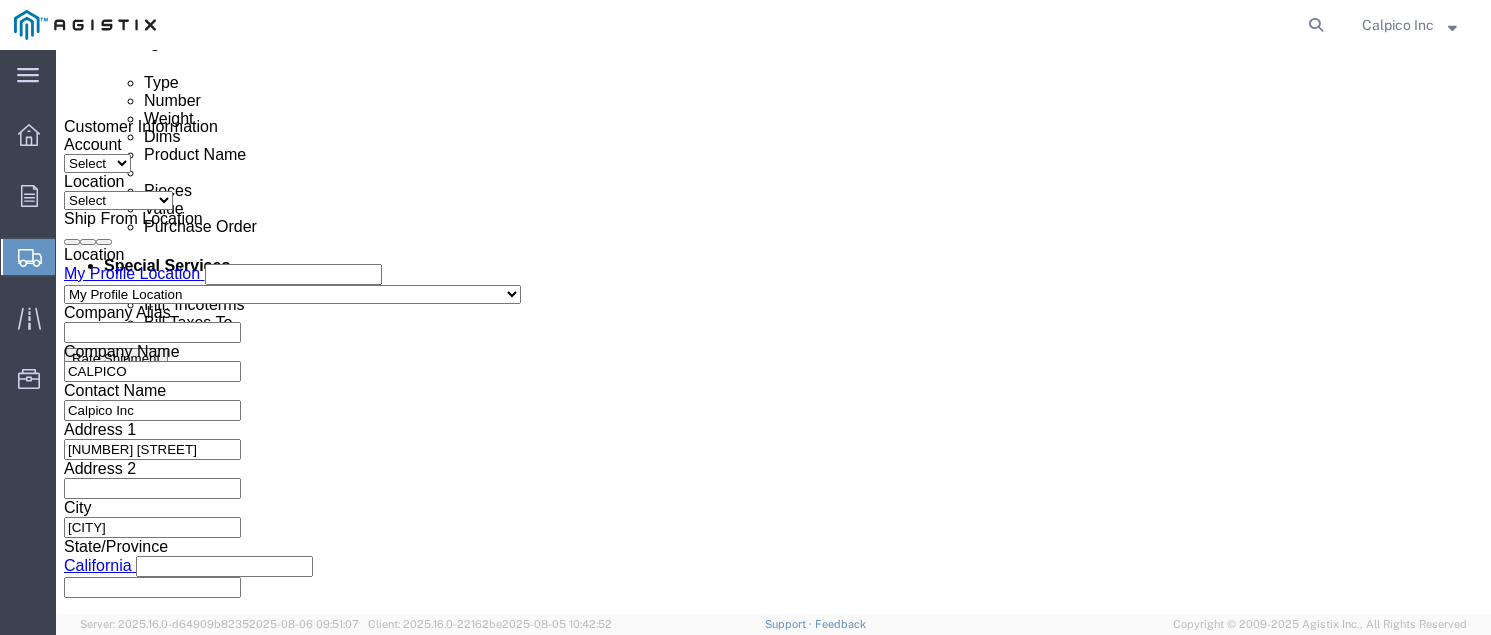 click 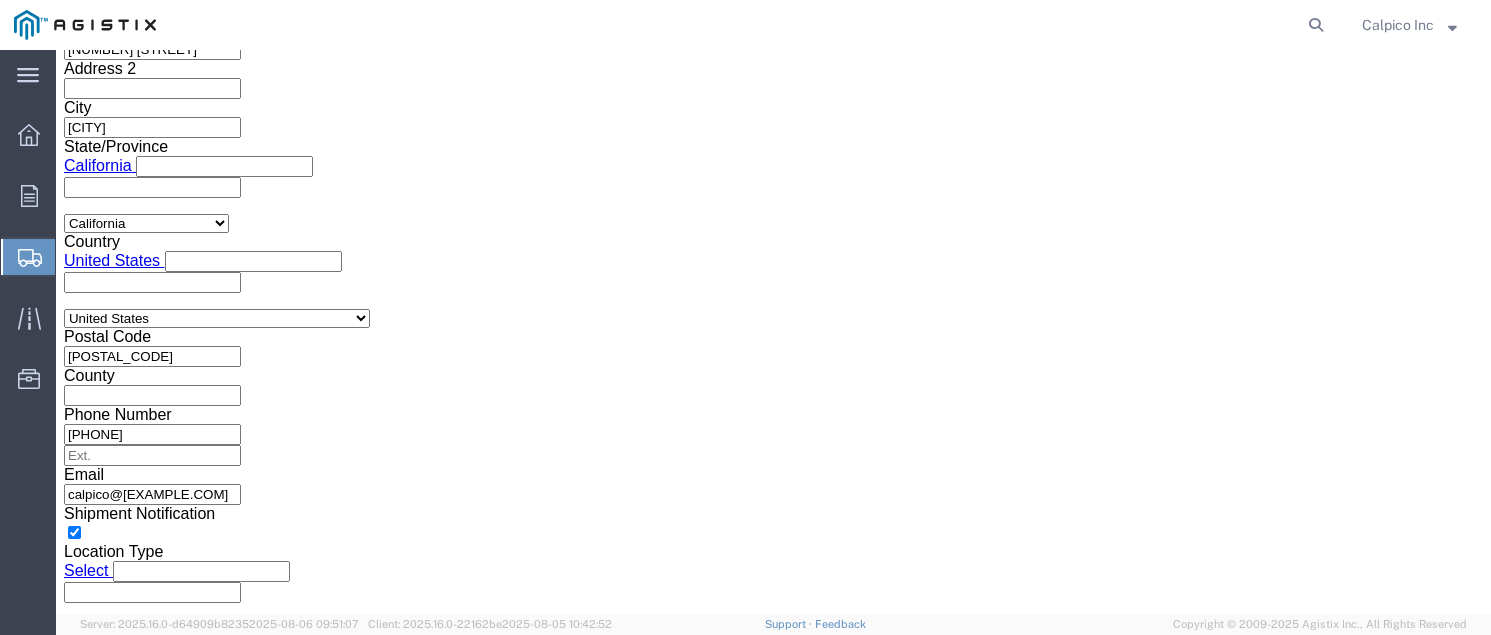 click on "Apply" 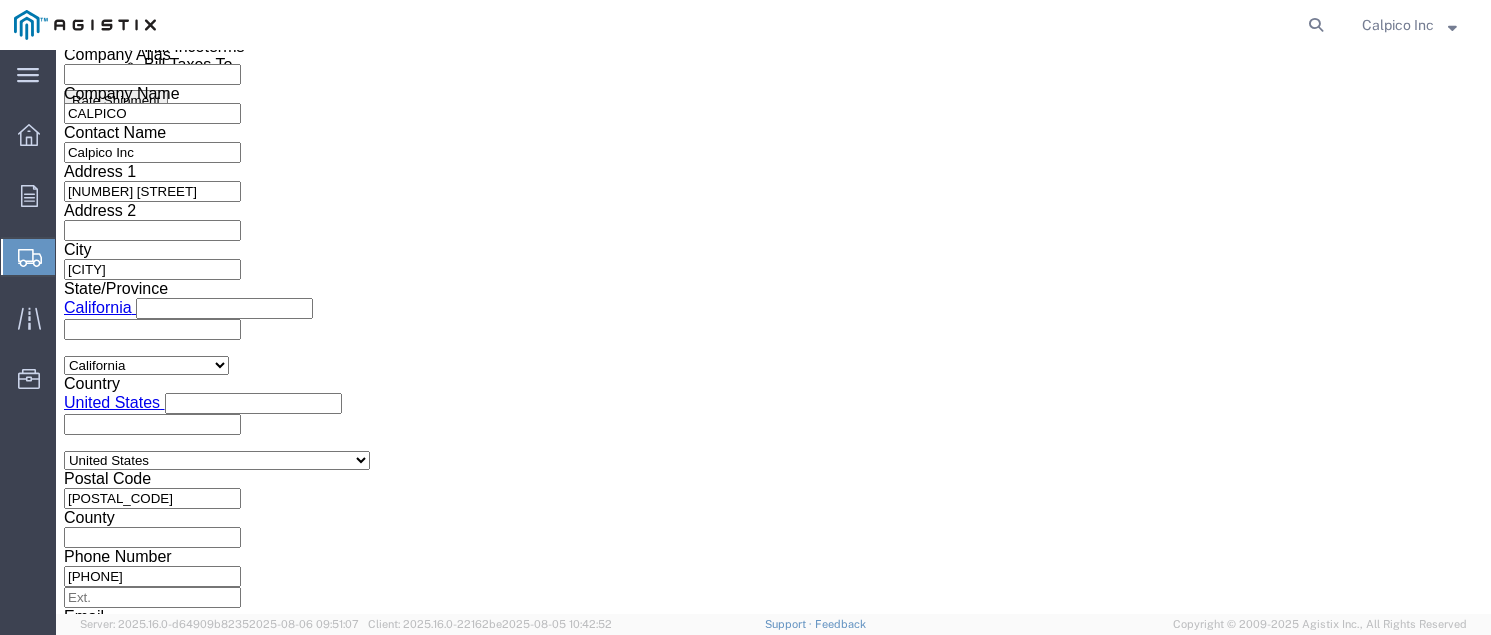 scroll, scrollTop: 1041, scrollLeft: 0, axis: vertical 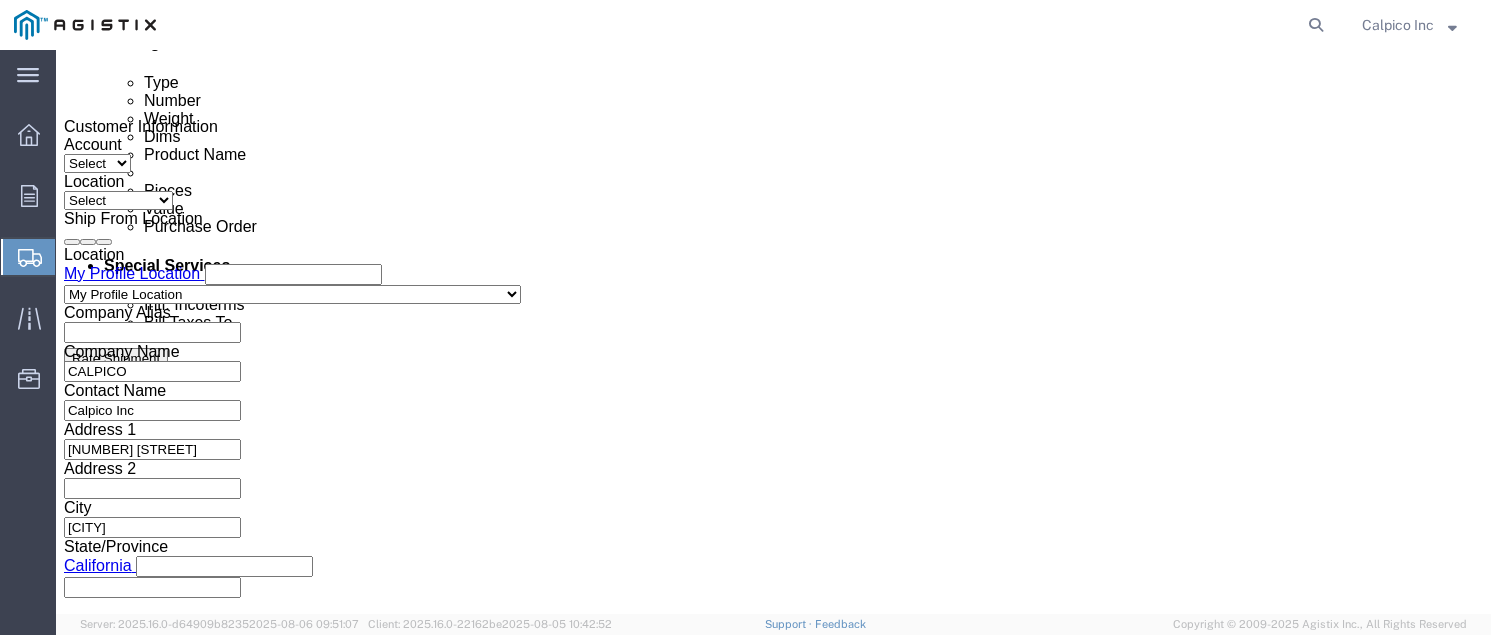 click 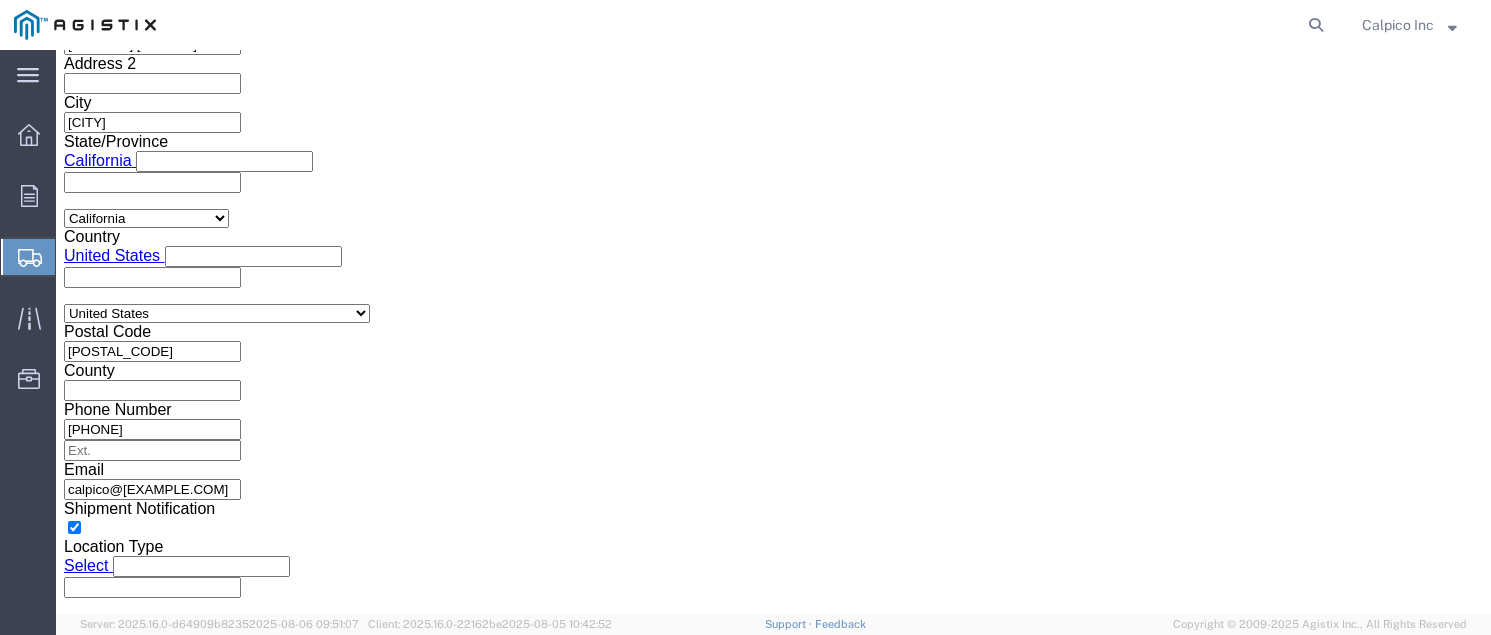 scroll, scrollTop: 1477, scrollLeft: 0, axis: vertical 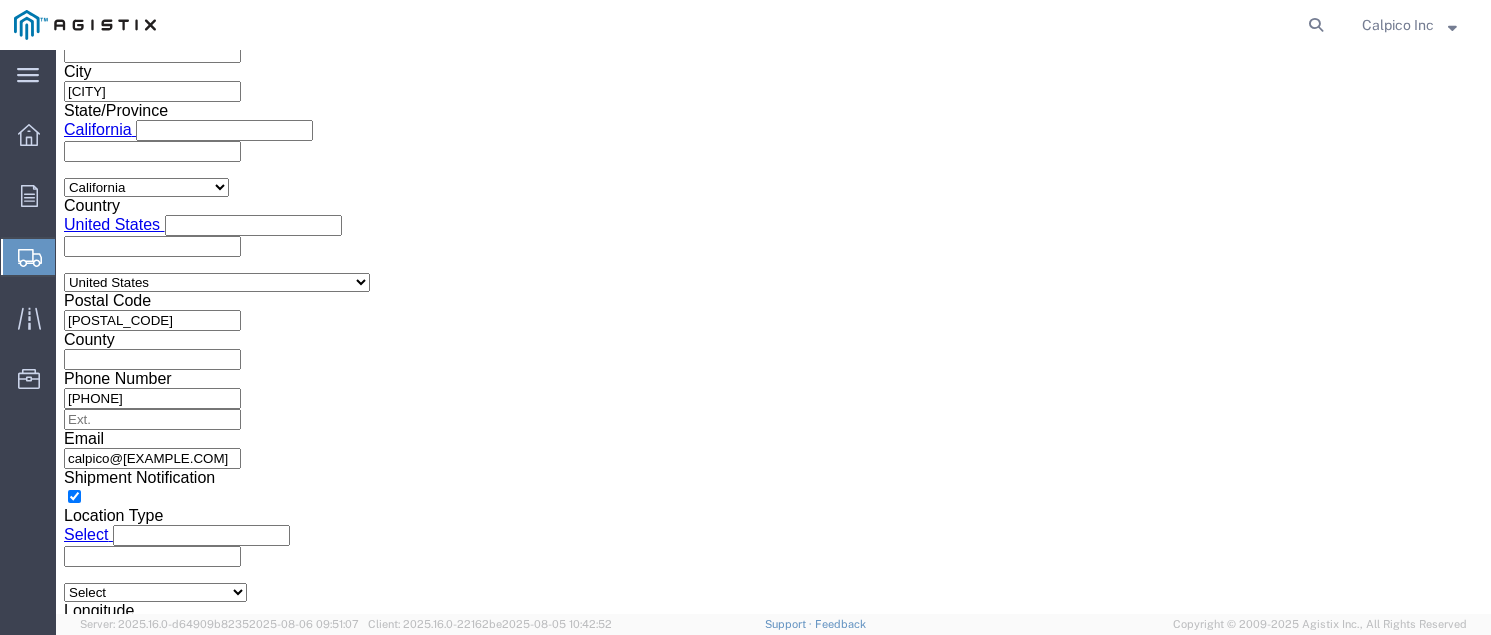 type on "[PHONE]" 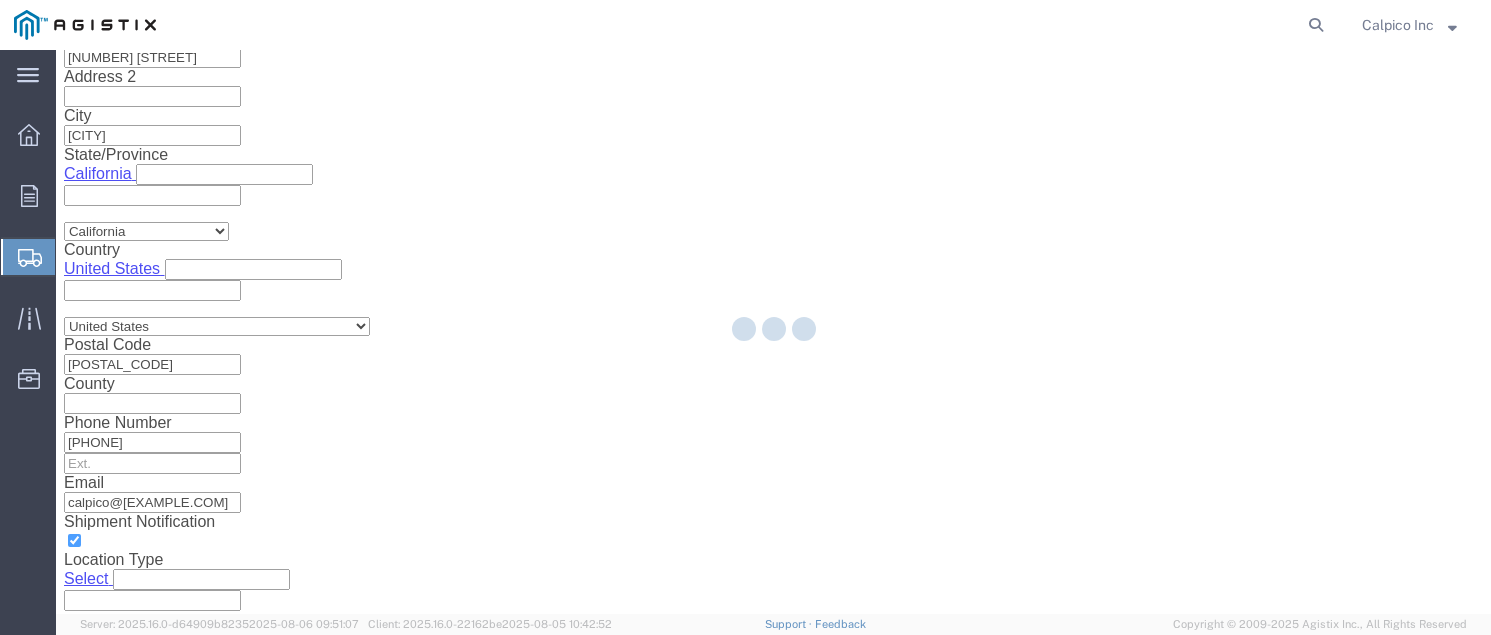 scroll, scrollTop: 110, scrollLeft: 0, axis: vertical 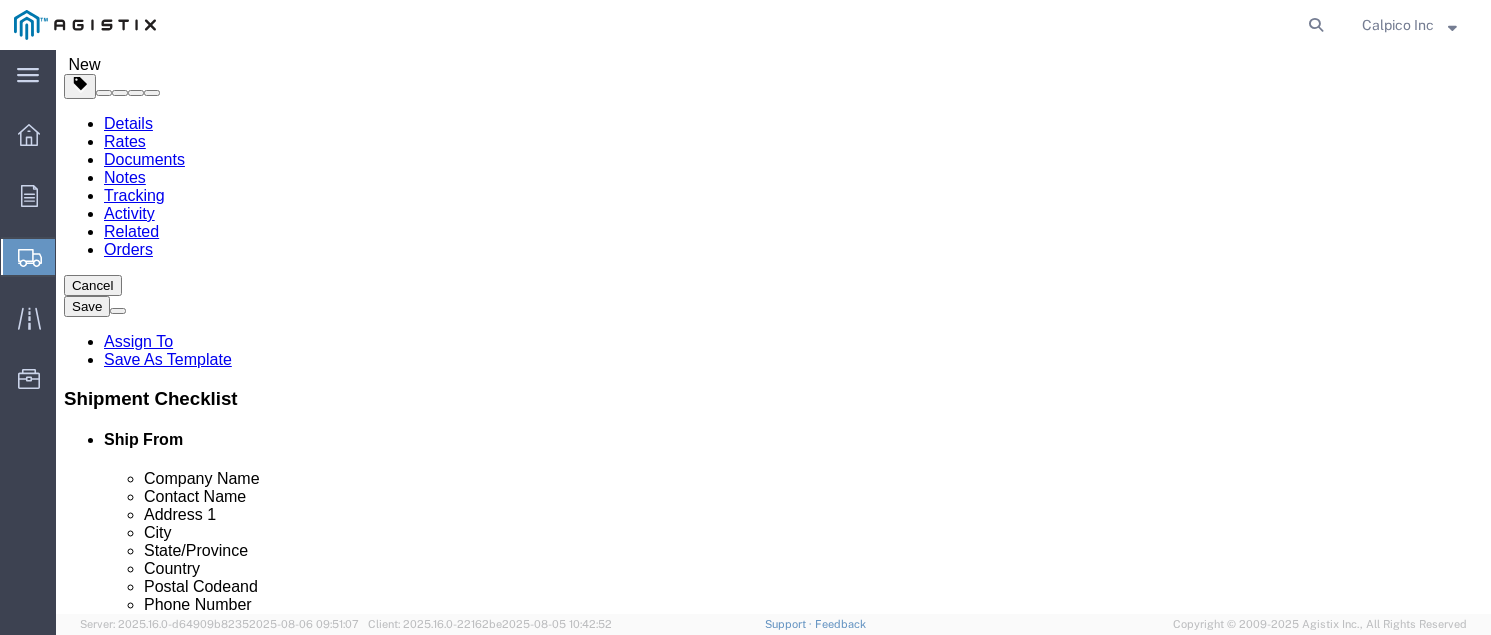 click on "Select Bulk Bundle(s) Cardboard Box(es) Carton(s) Crate(s) Drum(s) (Fiberboard) Drum(s) (Metal) Drum(s) (Plastic) Envelope Naked Cargo (UnPackaged) Pallet(s) Oversized (Not Stackable) Pallet(s) Oversized (Stackable) Pallet(s) Standard (Not Stackable) Pallet(s) Standard (Stackable) Roll(s) Your Packaging" 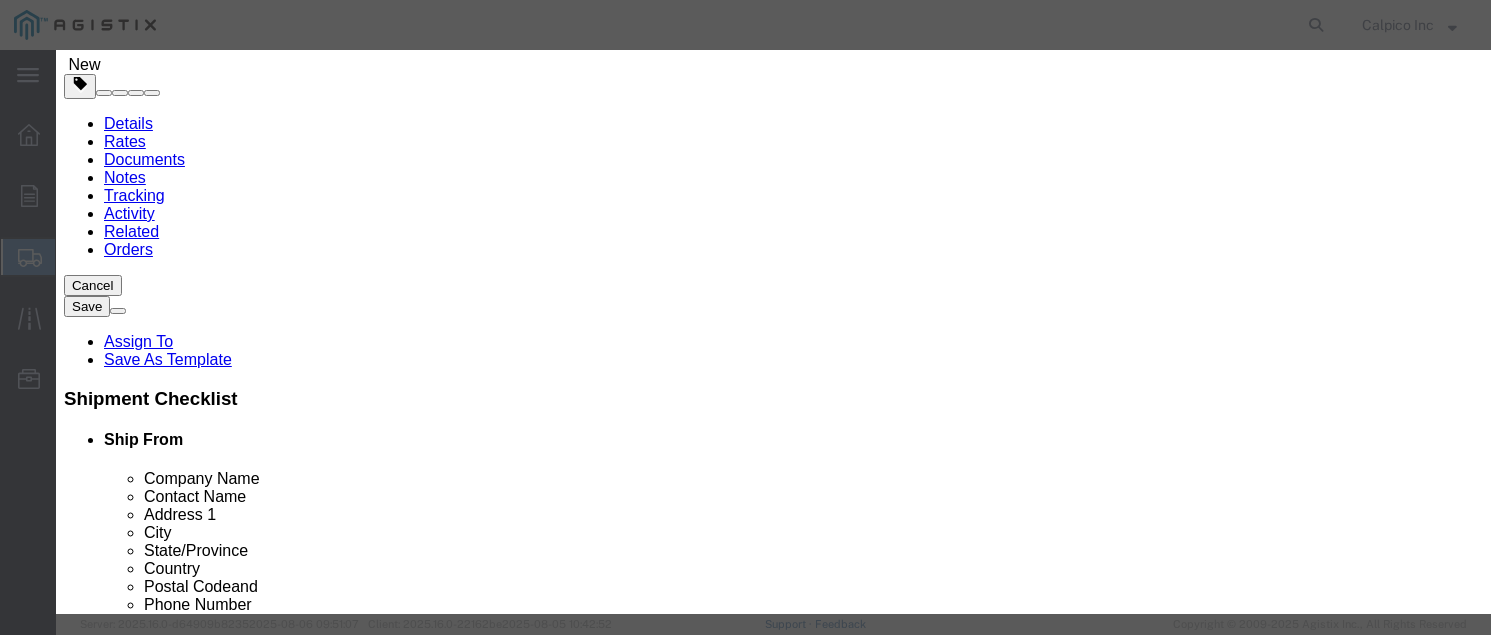 drag, startPoint x: 452, startPoint y: 206, endPoint x: 396, endPoint y: 156, distance: 75.073296 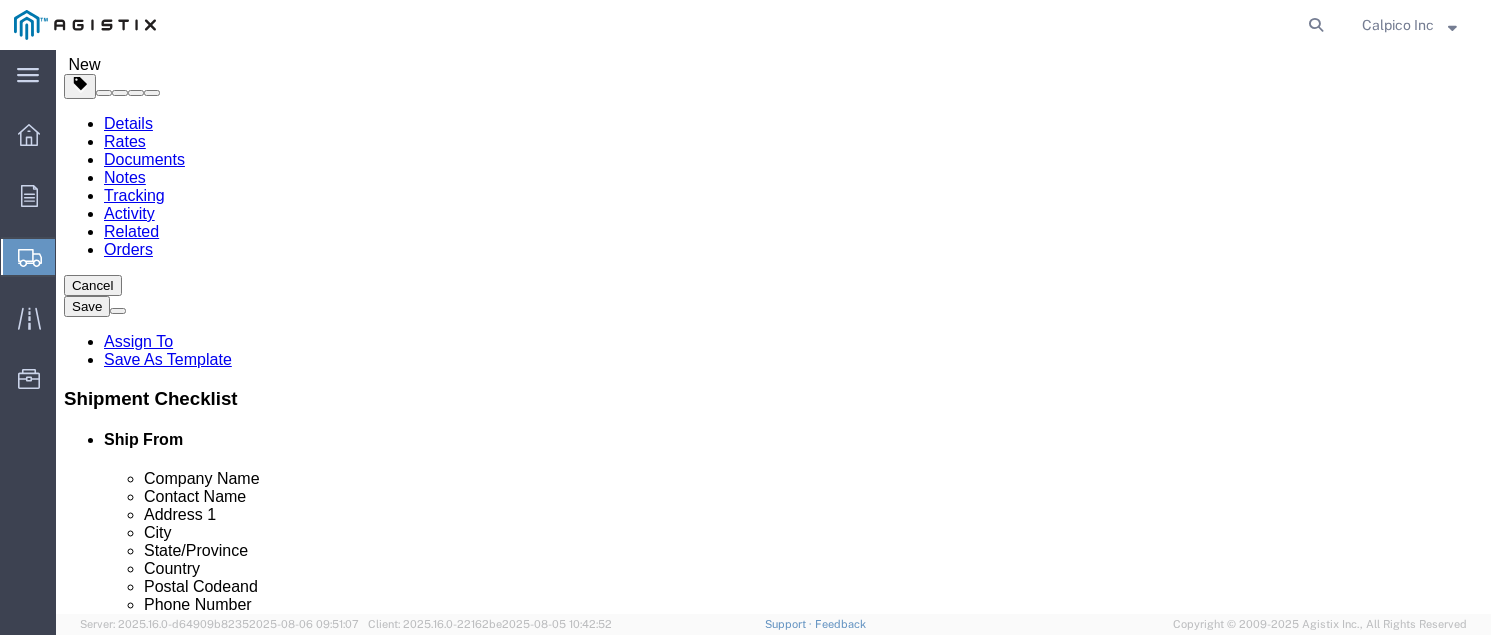 click on "Rate Shipment" 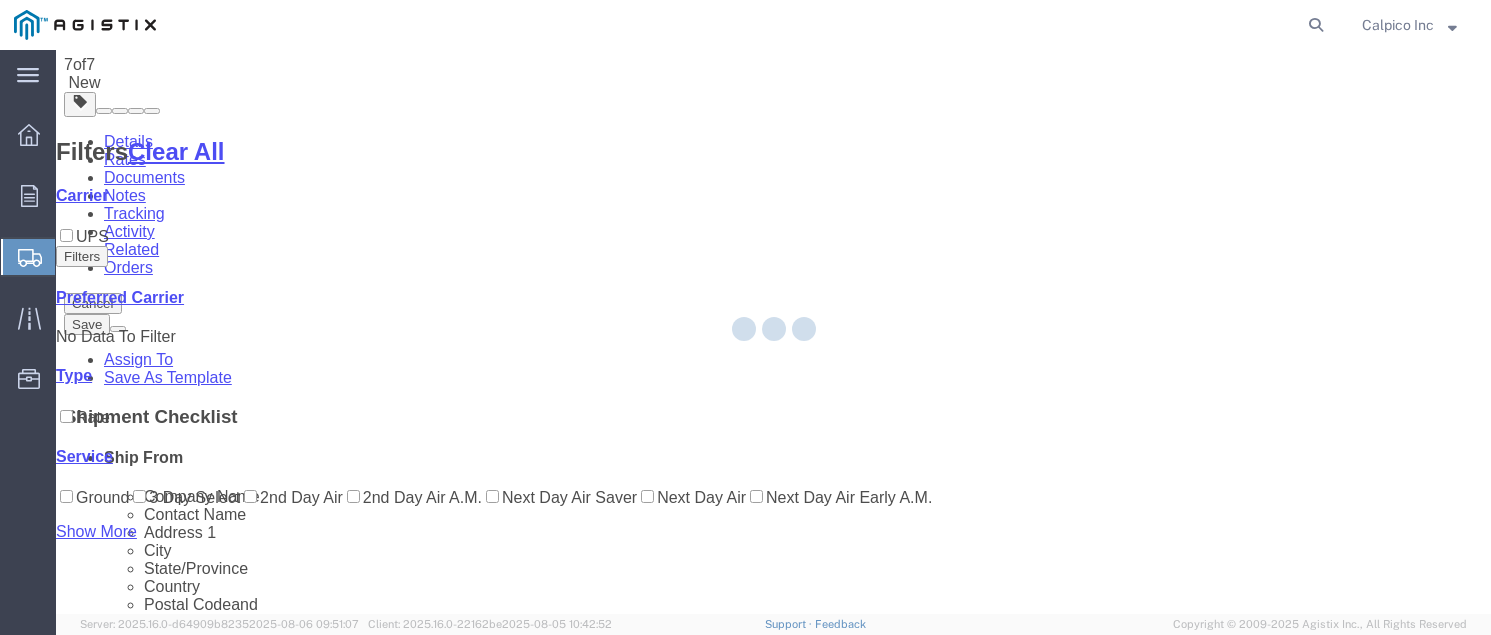 scroll, scrollTop: 0, scrollLeft: 0, axis: both 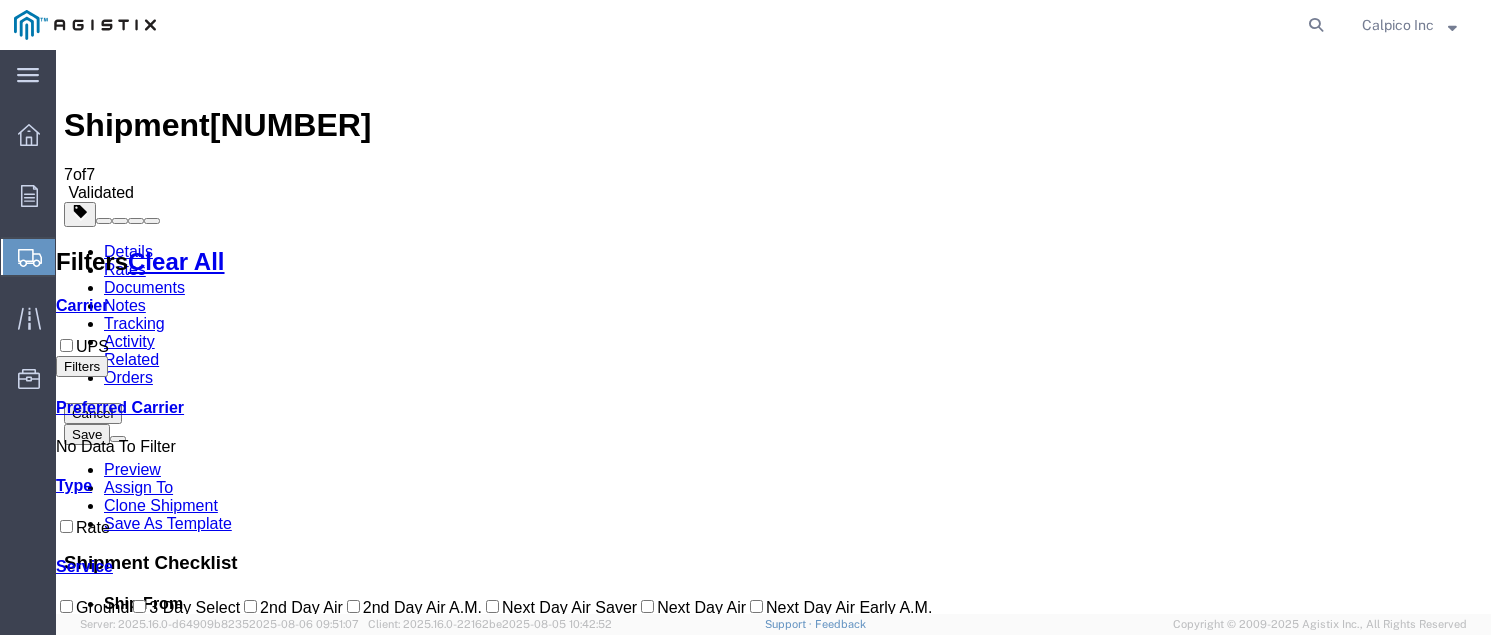 click on "Book" at bounding box center (1249, 1603) 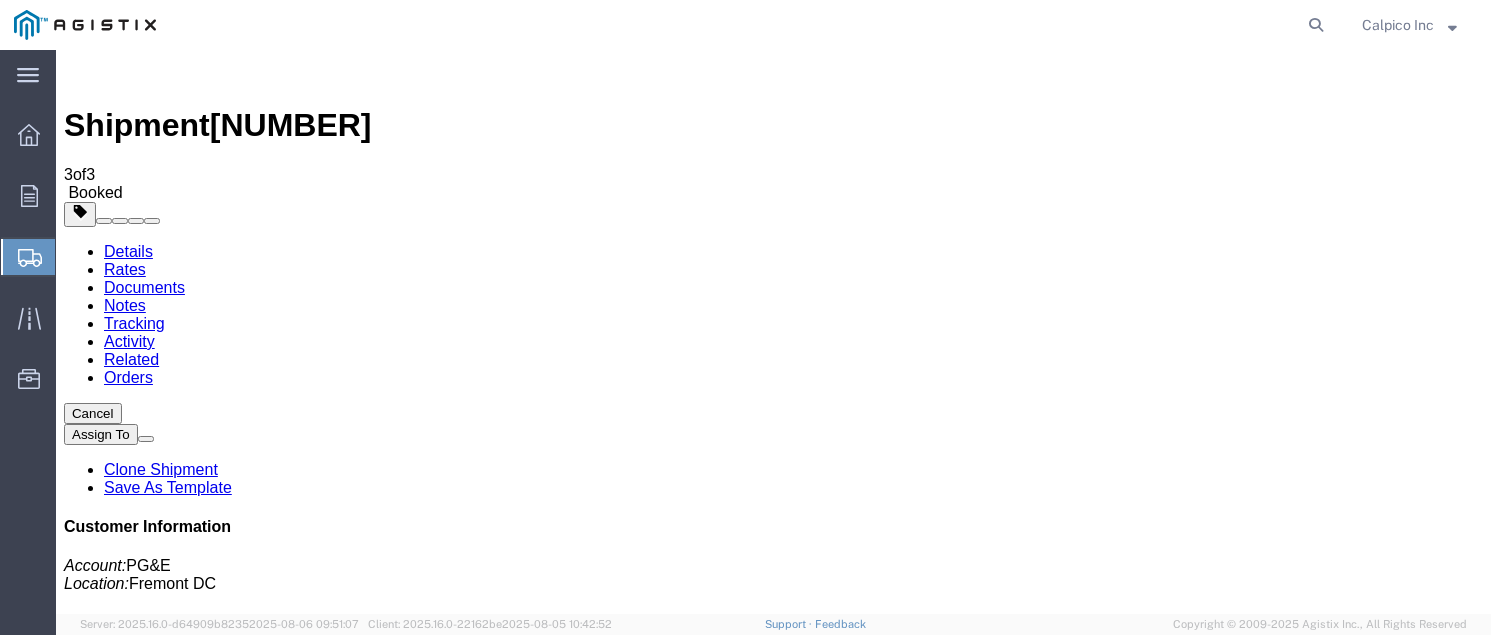 drag, startPoint x: 1356, startPoint y: 303, endPoint x: 1212, endPoint y: 302, distance: 144.00348 